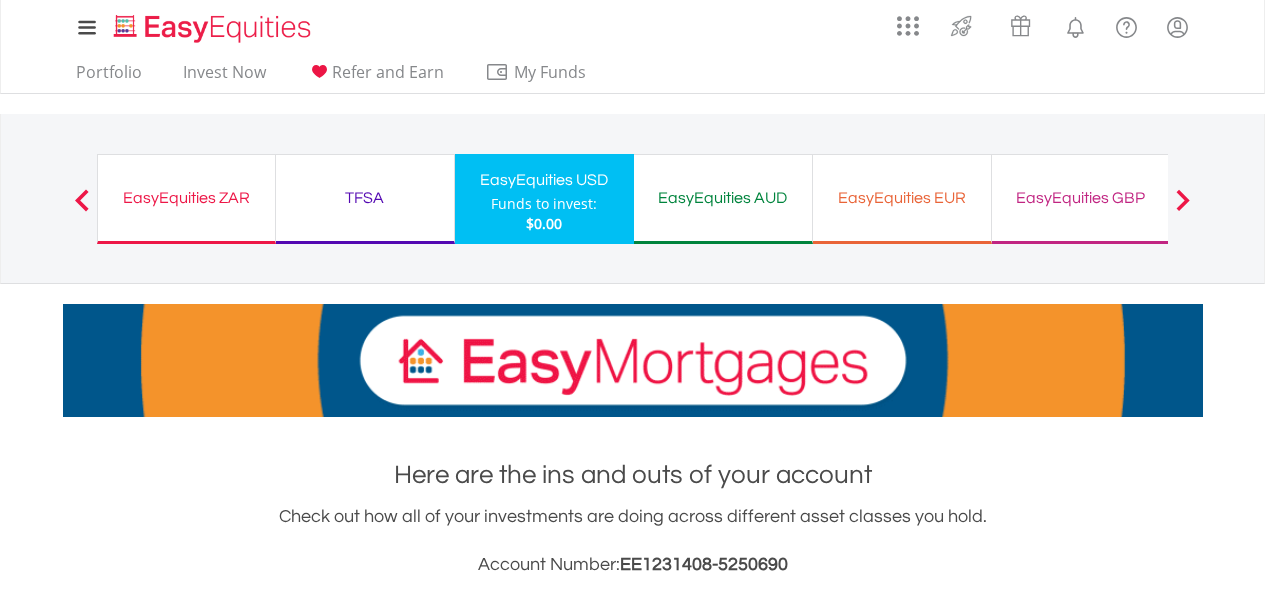 scroll, scrollTop: 3241, scrollLeft: 0, axis: vertical 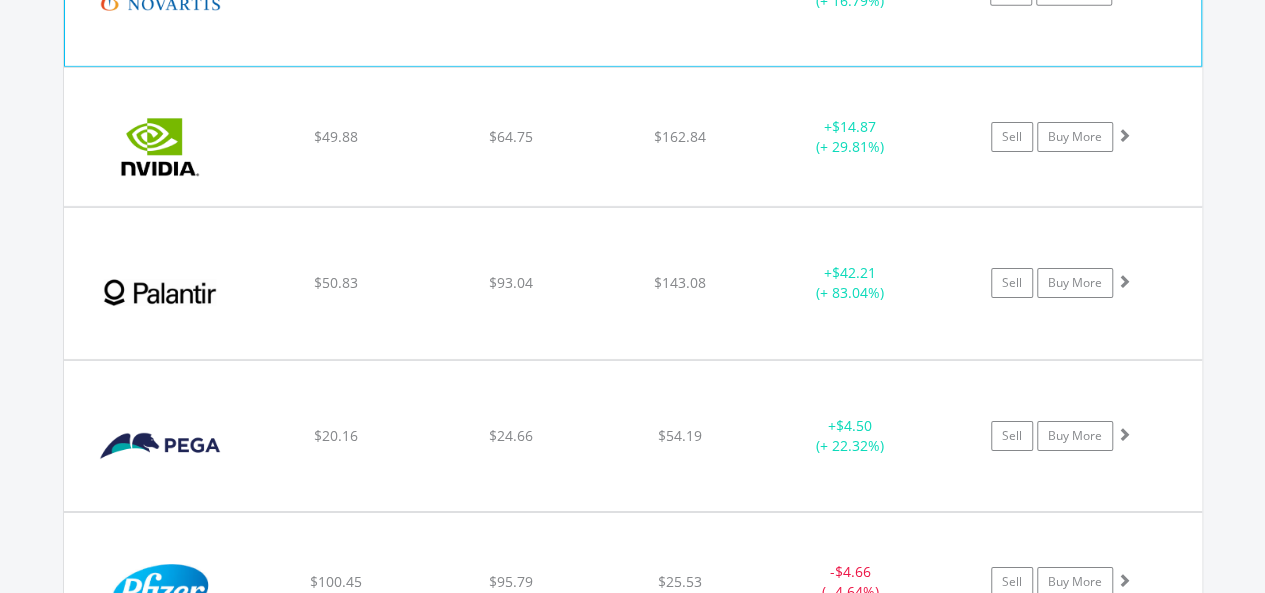 click on "﻿
Novartis AG
$117.41
$137.12
$122.15
+  $19.71 (+ 16.79%)
Sell
Buy More" at bounding box center [633, -1630] 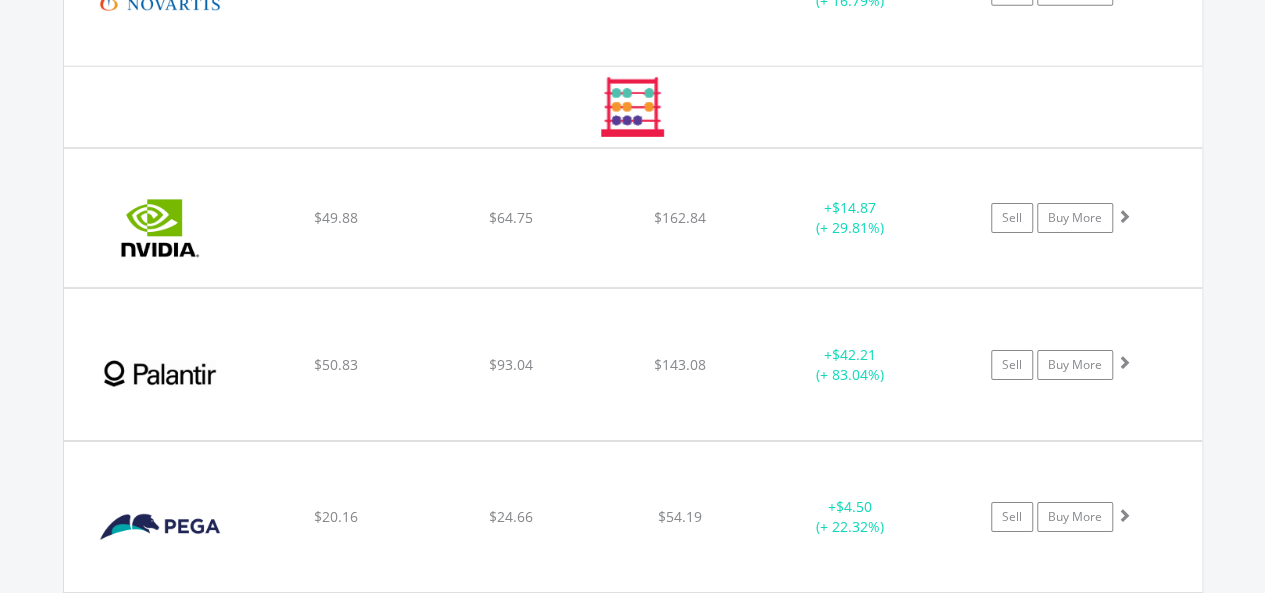 click on "Value View
Share View
DIY Shares
HOLDING
PURCHASE VALUE
CURRENT VALUE
CURRENT PRICE
PROFIT/LOSS
﻿
Advanced Micro Devices Inc
$170.00
$141.43
$138.27
-  $28.57 (- 16.81%)" at bounding box center (633, -386) 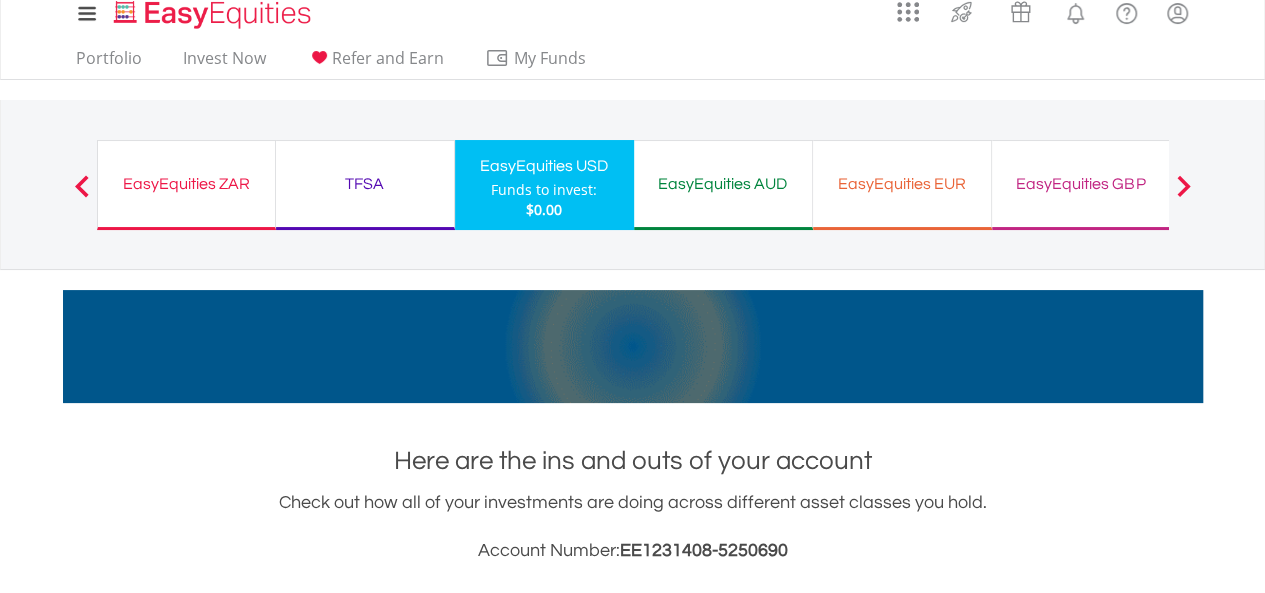 scroll, scrollTop: 0, scrollLeft: 0, axis: both 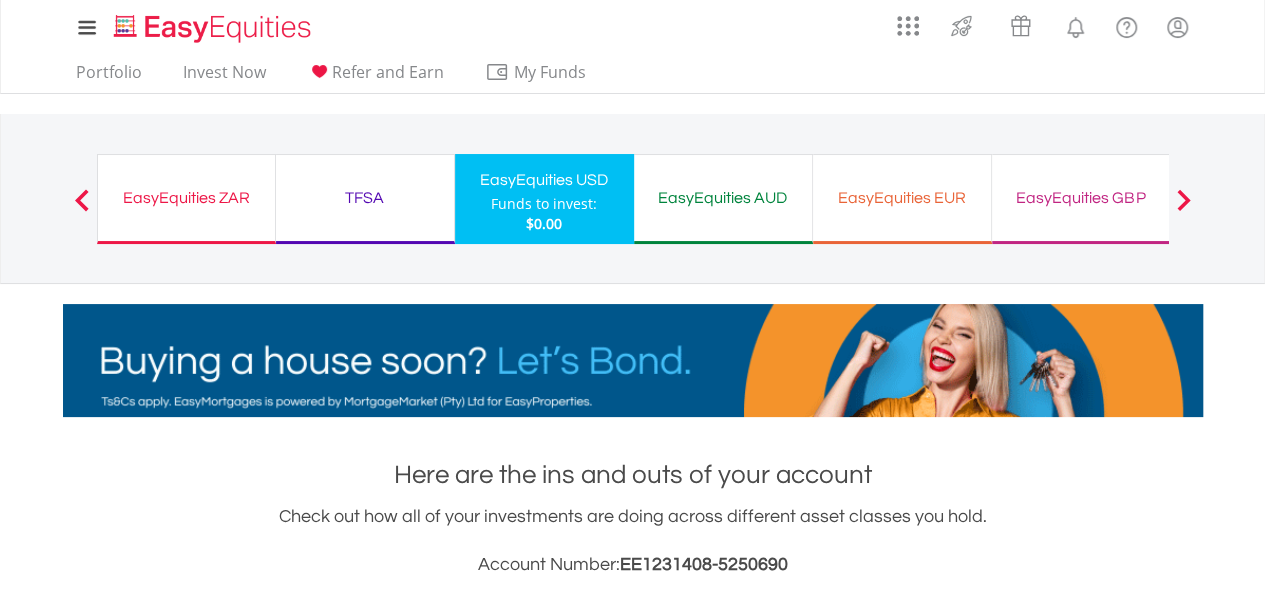 click on "TFSA" at bounding box center (365, 198) 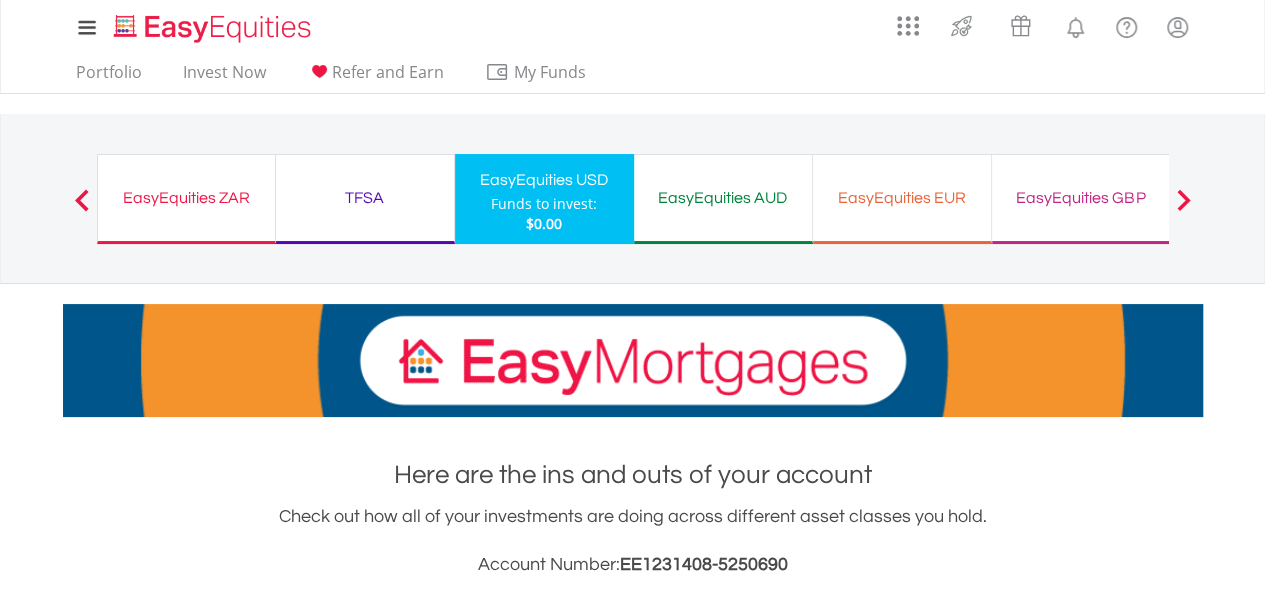 click on "EasyEquities ZAR" at bounding box center [186, 198] 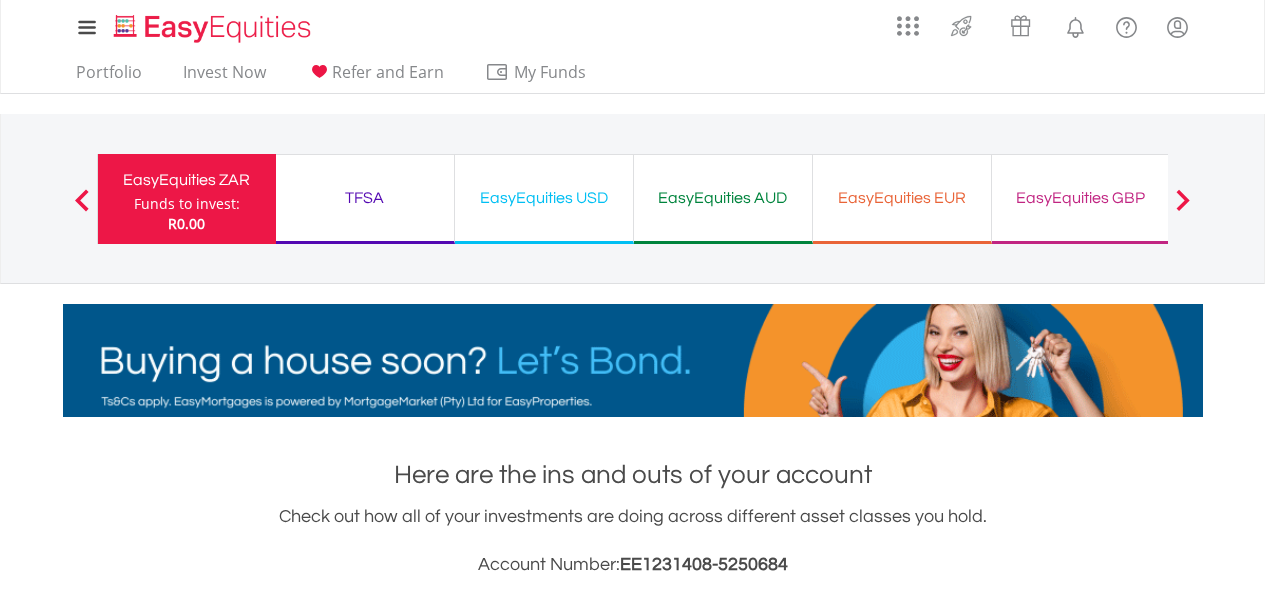scroll, scrollTop: 0, scrollLeft: 0, axis: both 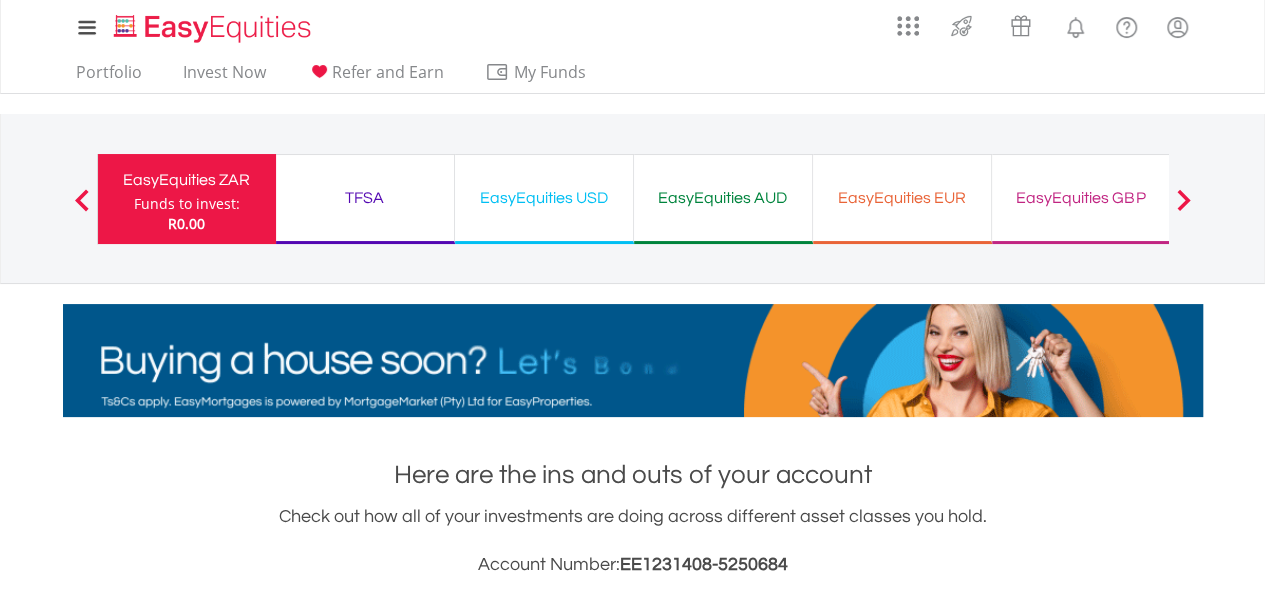 click on "EasyEquities USD" at bounding box center (544, 198) 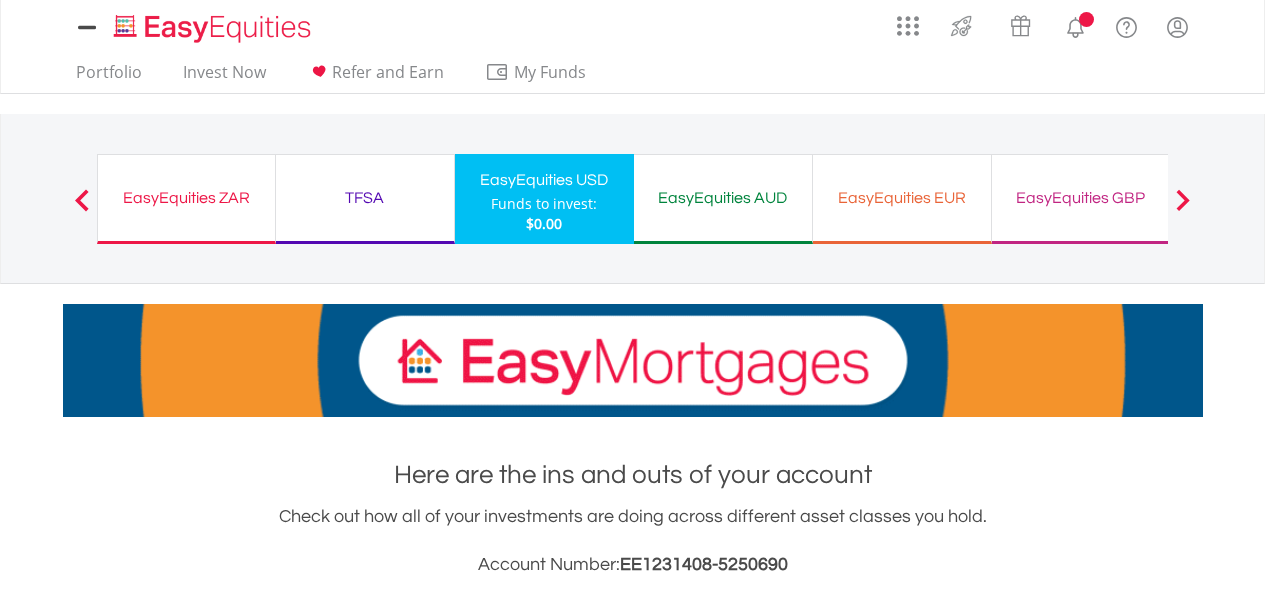 scroll, scrollTop: 0, scrollLeft: 0, axis: both 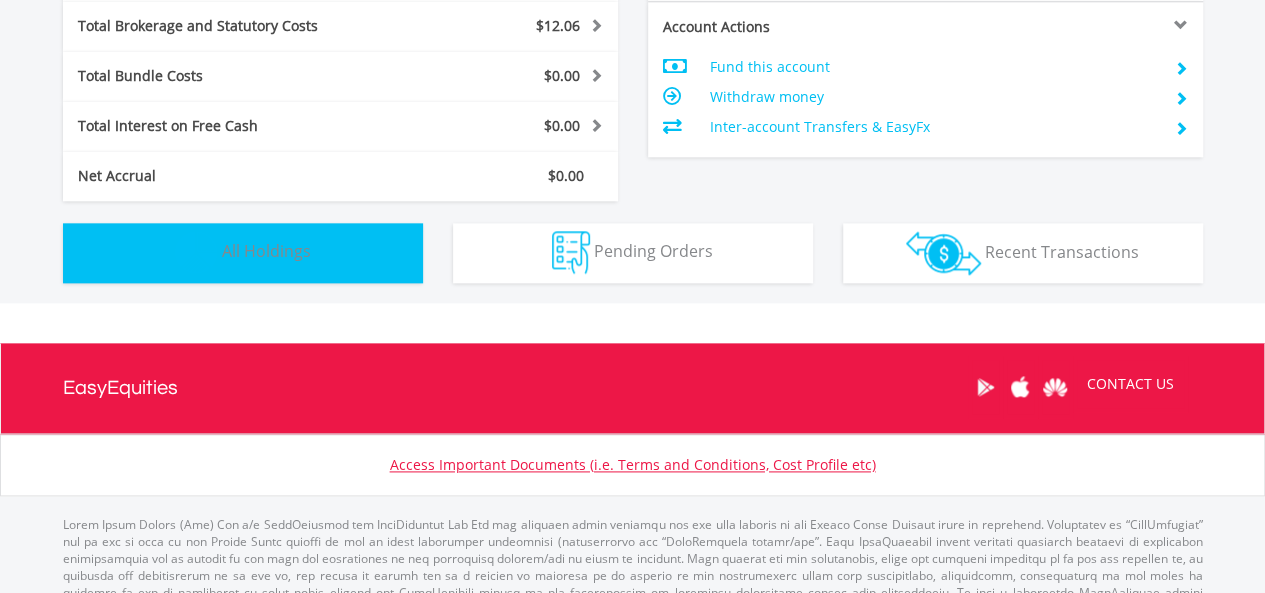 click on "Holdings
All Holdings" at bounding box center (243, 253) 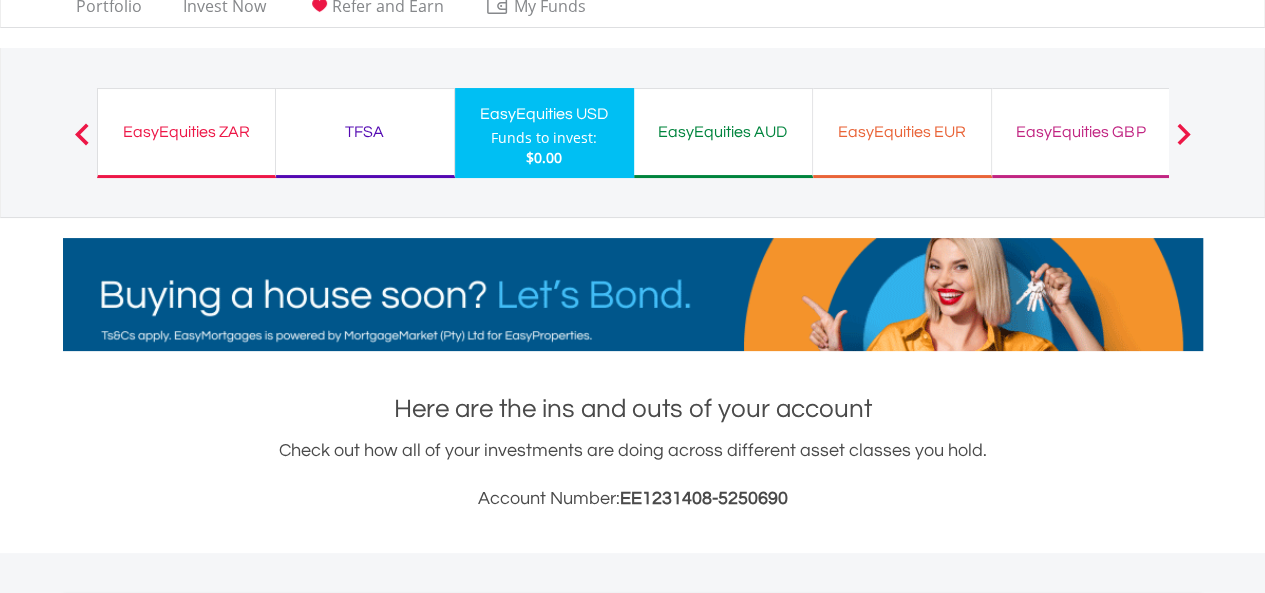 scroll, scrollTop: 0, scrollLeft: 0, axis: both 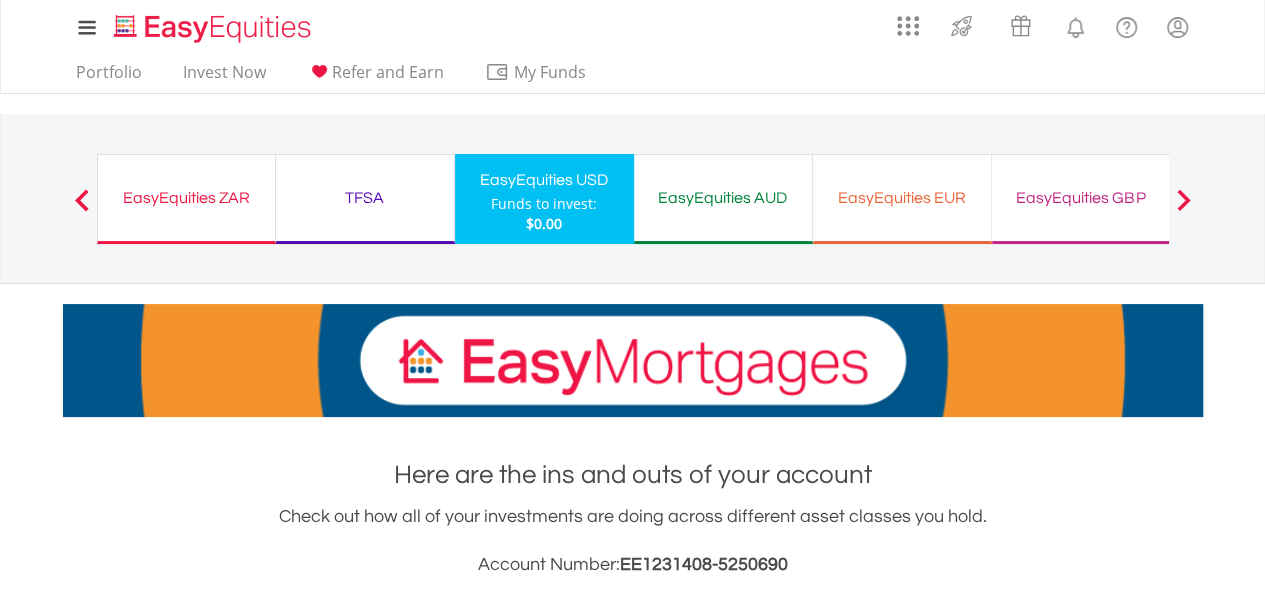 click on "EasyEquities ZAR" at bounding box center [186, 198] 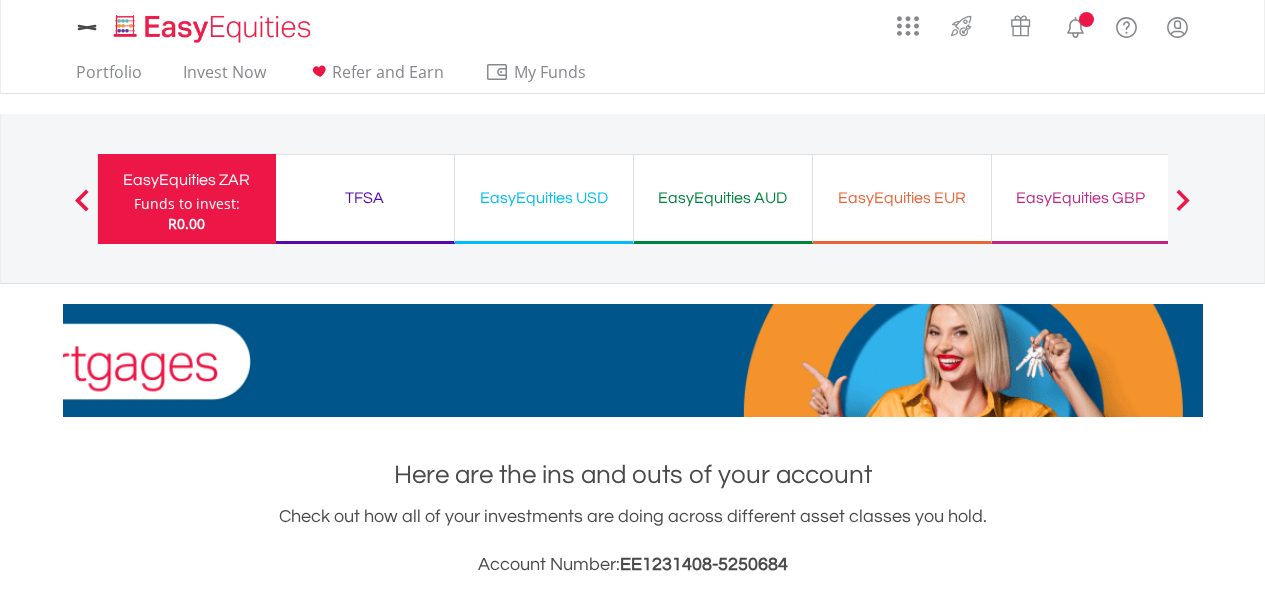 scroll, scrollTop: 0, scrollLeft: 0, axis: both 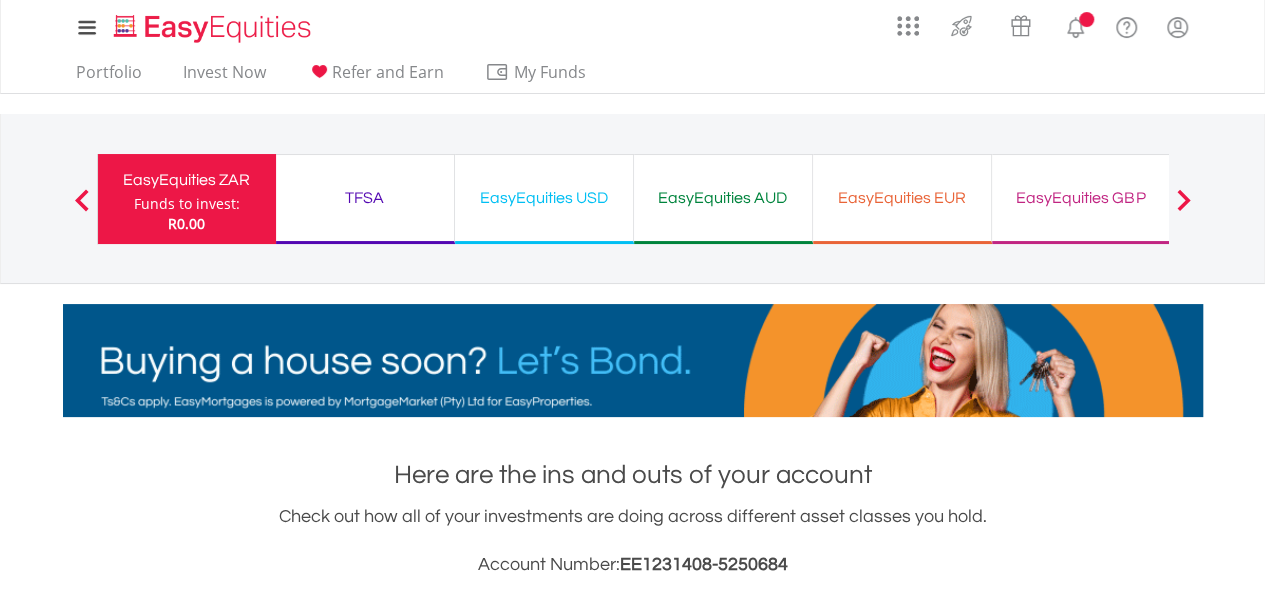click on "TFSA" at bounding box center [365, 198] 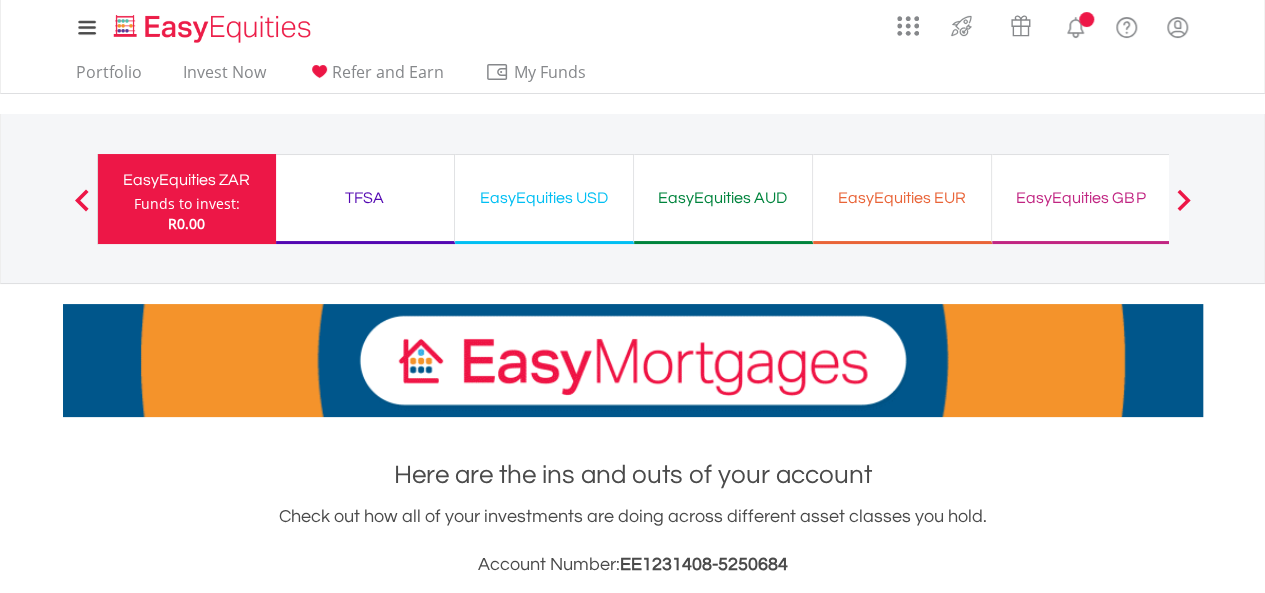 scroll, scrollTop: 999808, scrollLeft: 999620, axis: both 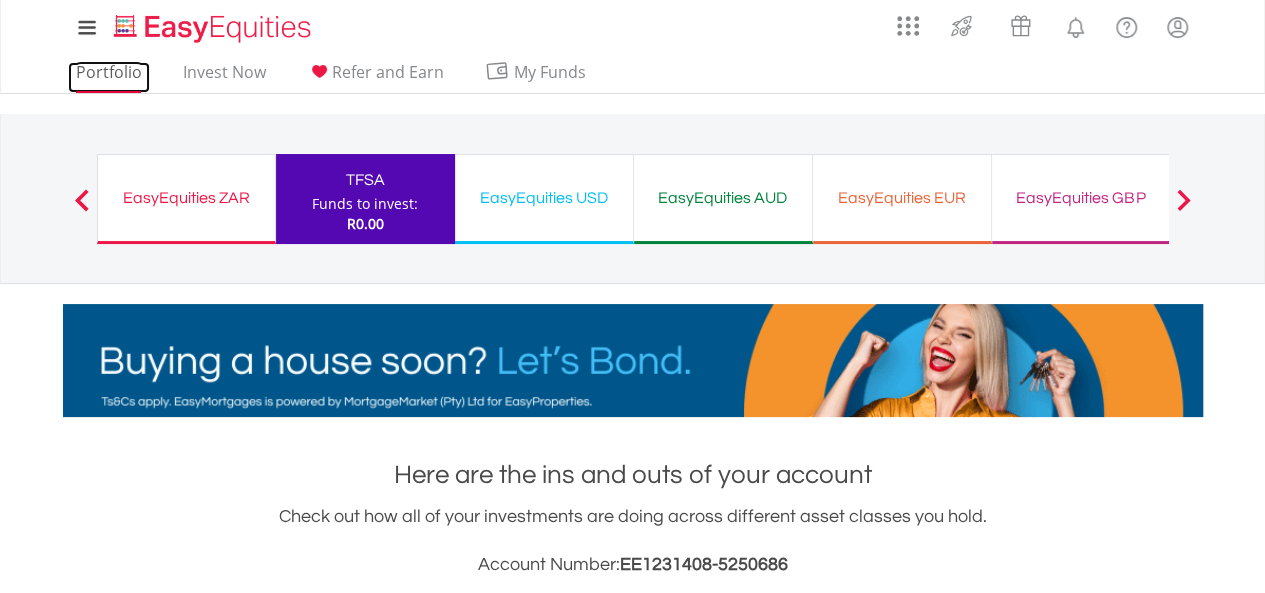 click on "Portfolio" at bounding box center (109, 77) 